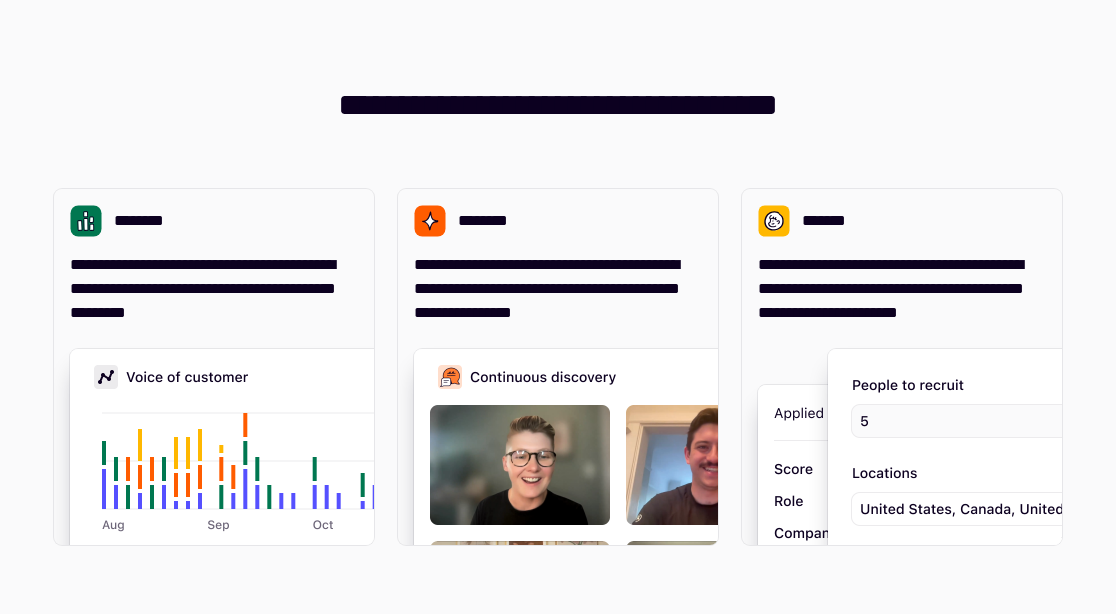 scroll, scrollTop: 0, scrollLeft: 0, axis: both 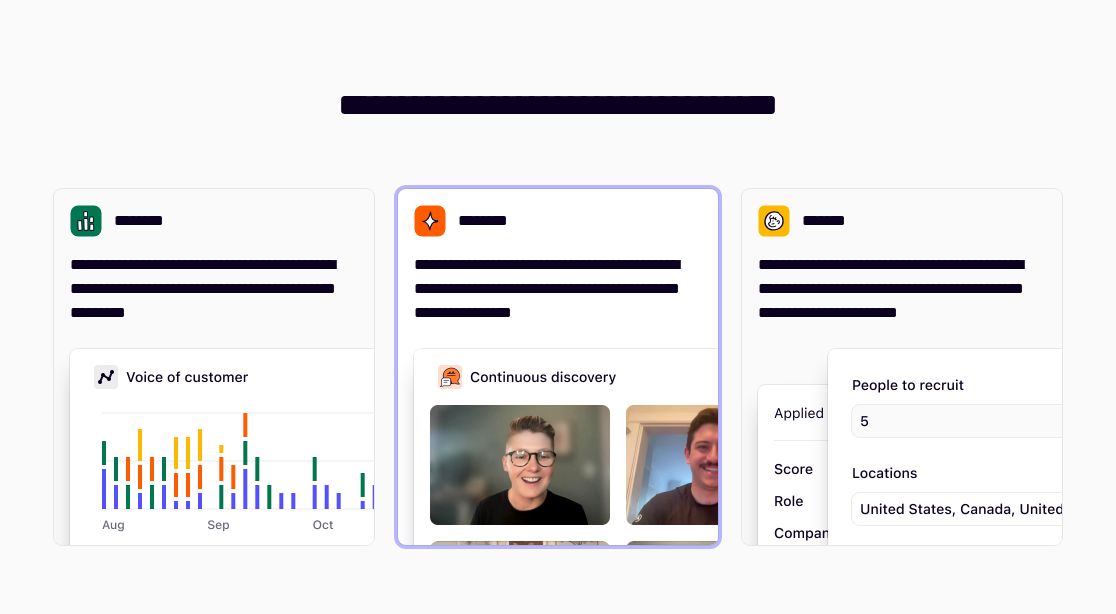 click on "**********" at bounding box center (558, 367) 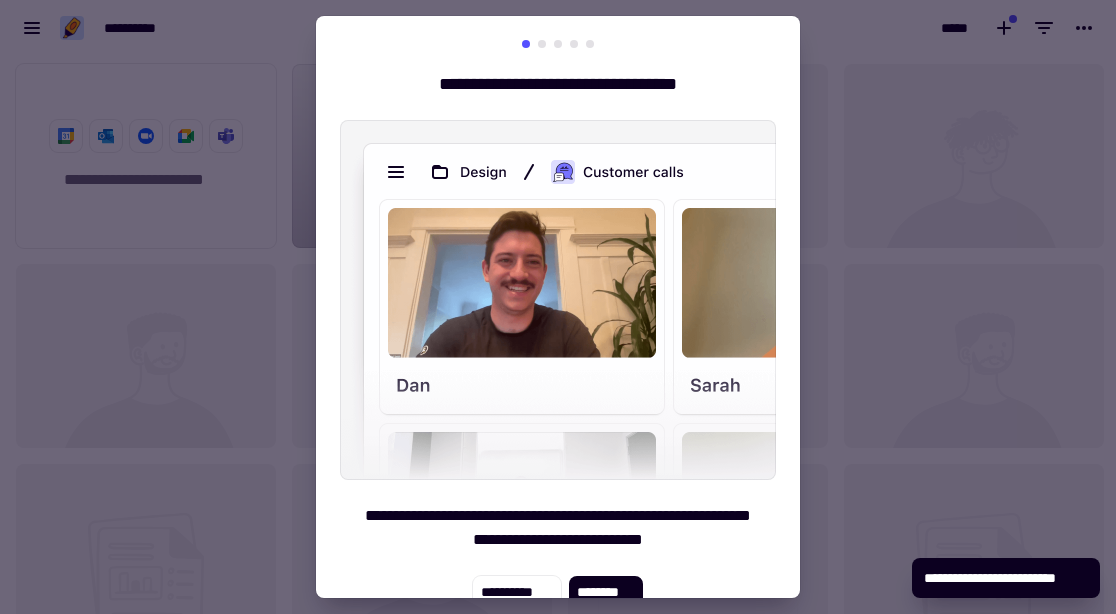 scroll, scrollTop: 16, scrollLeft: 16, axis: both 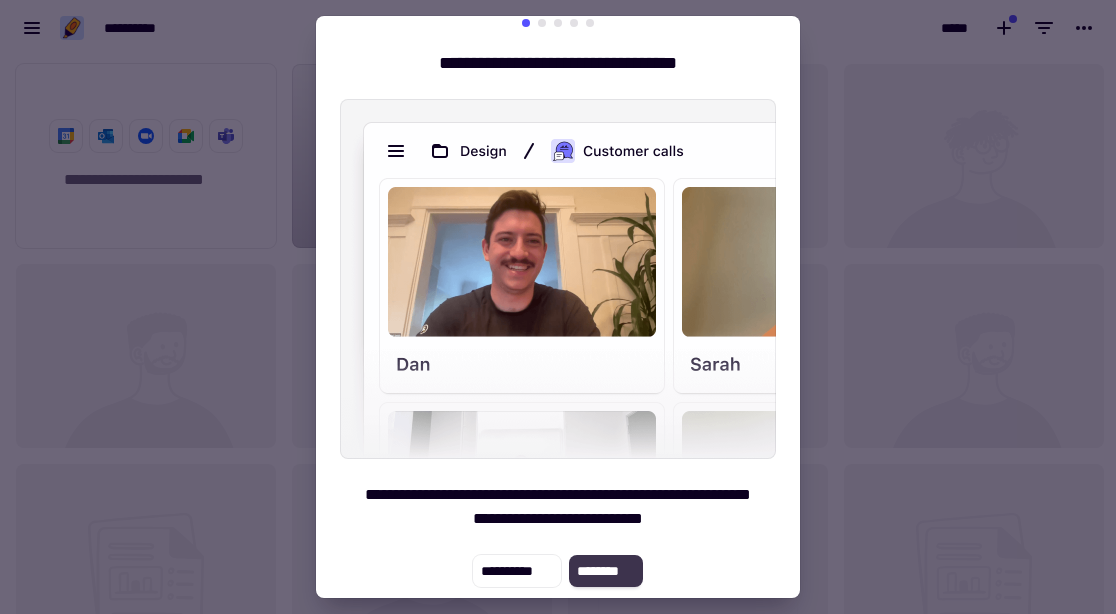 click on "********" 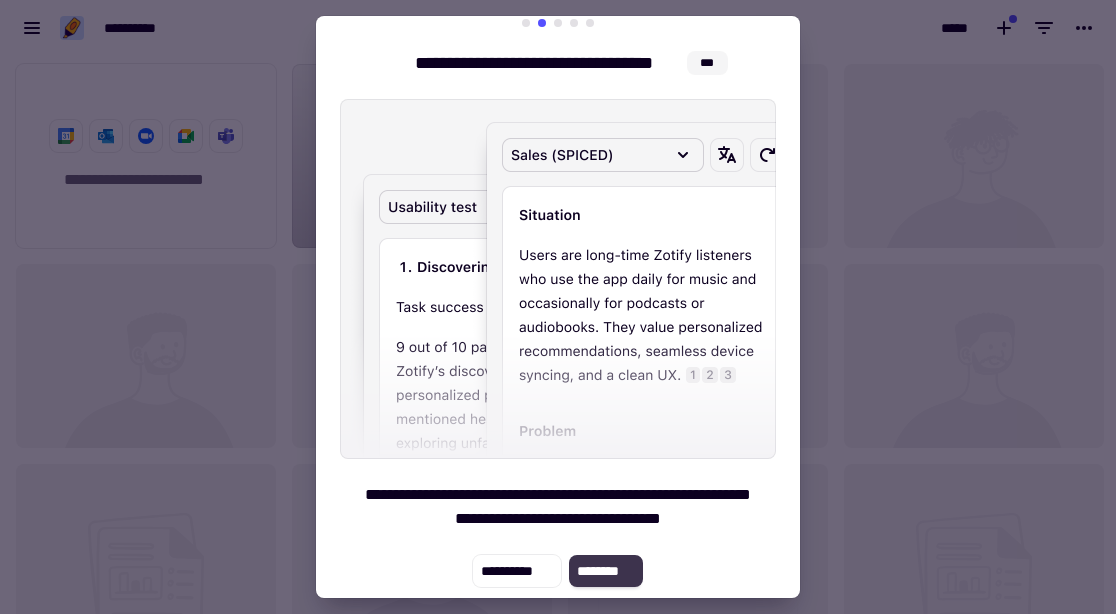 click on "********" 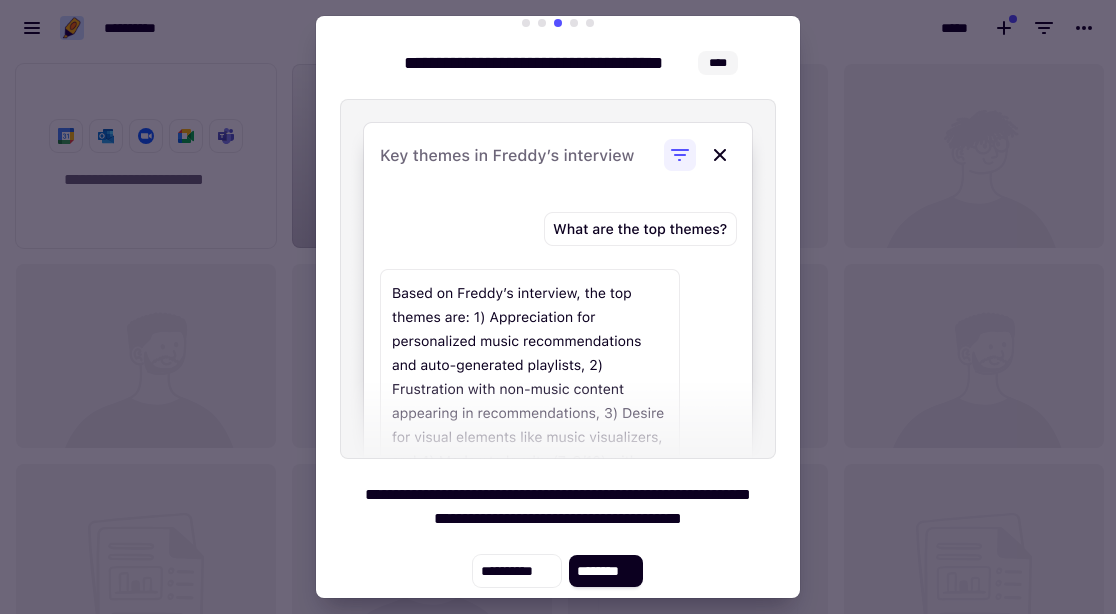 click at bounding box center [542, 23] 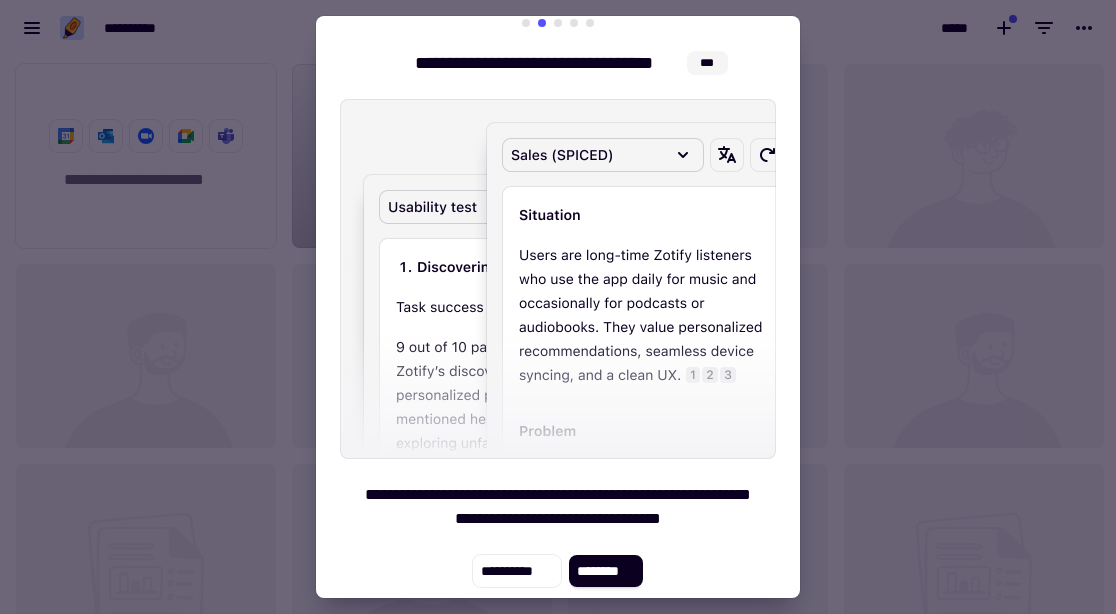 click at bounding box center (558, 23) 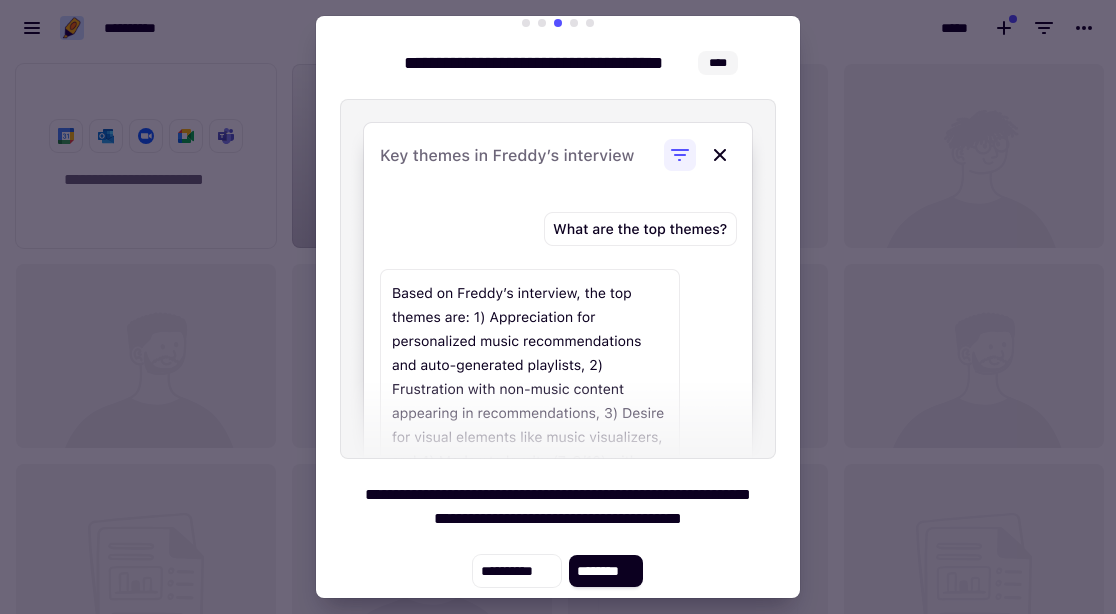 click at bounding box center (574, 23) 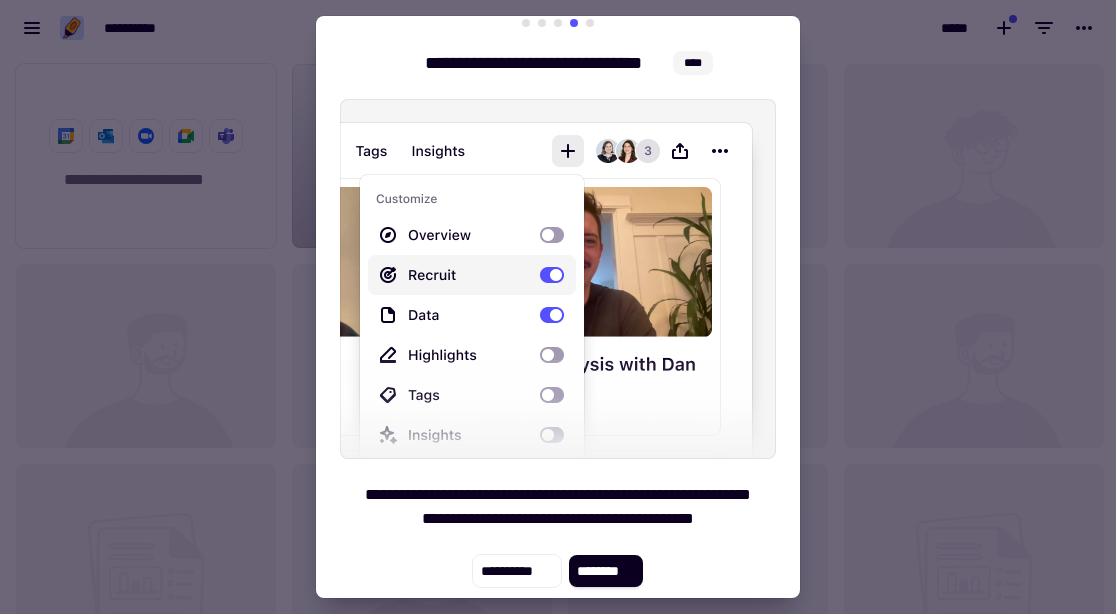 click at bounding box center (590, 23) 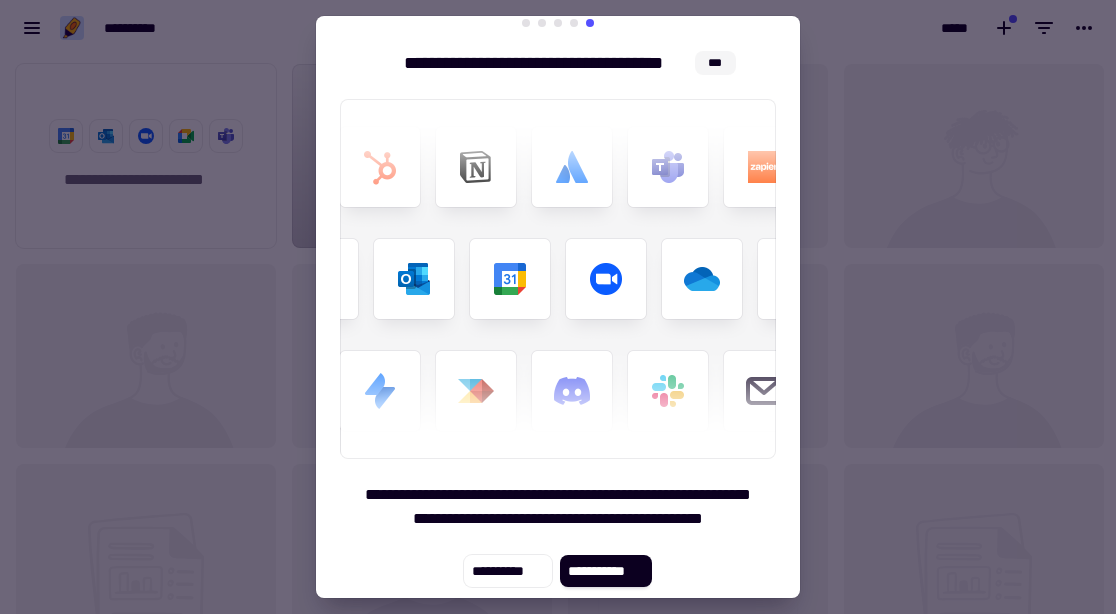 click at bounding box center (574, 23) 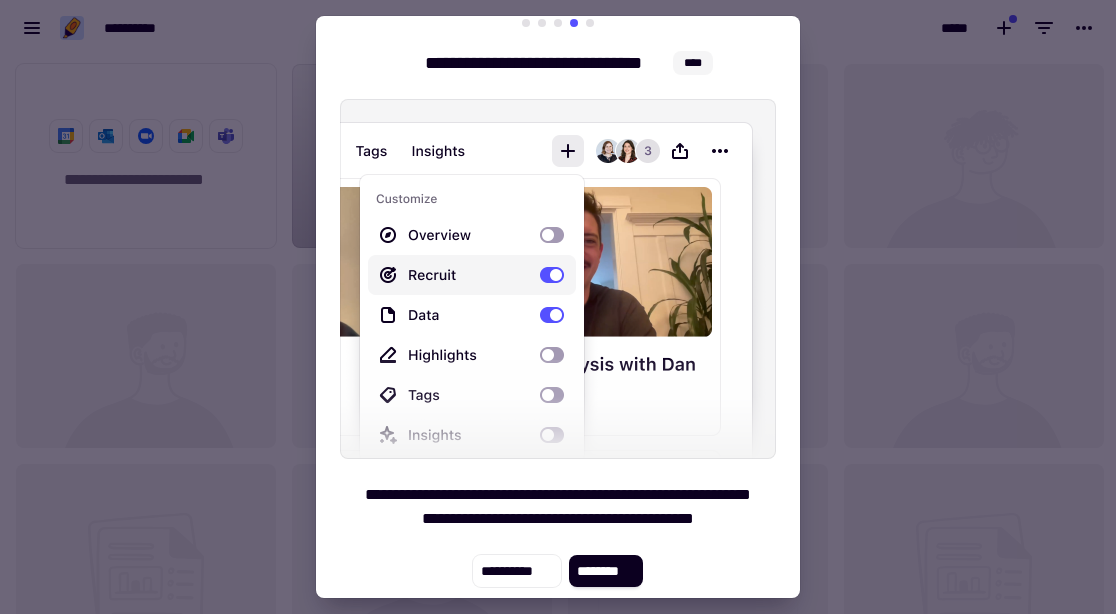 click at bounding box center [558, 23] 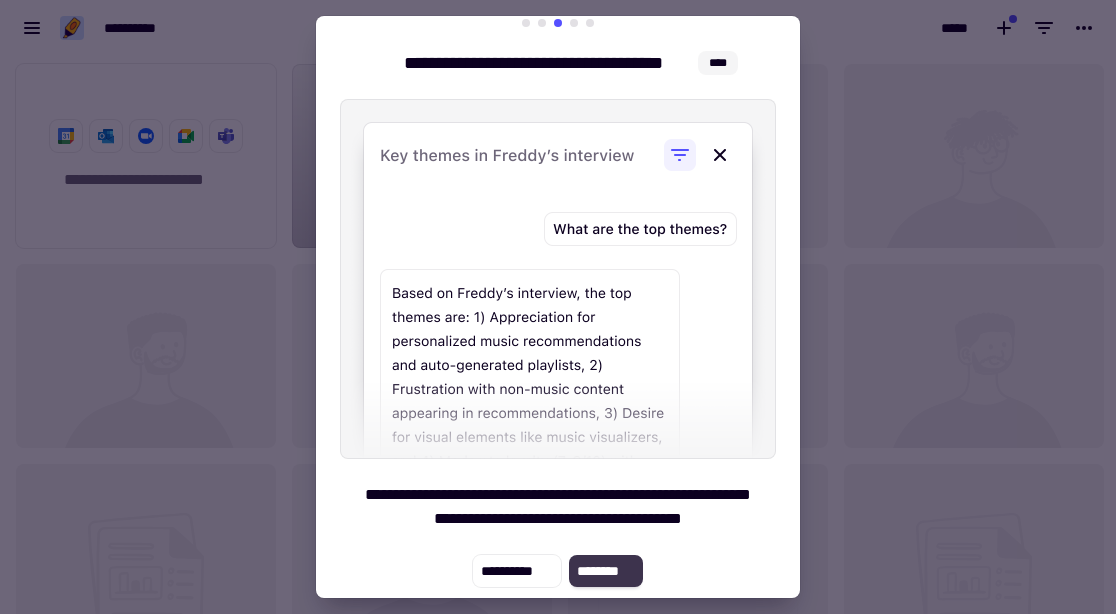 click on "********" 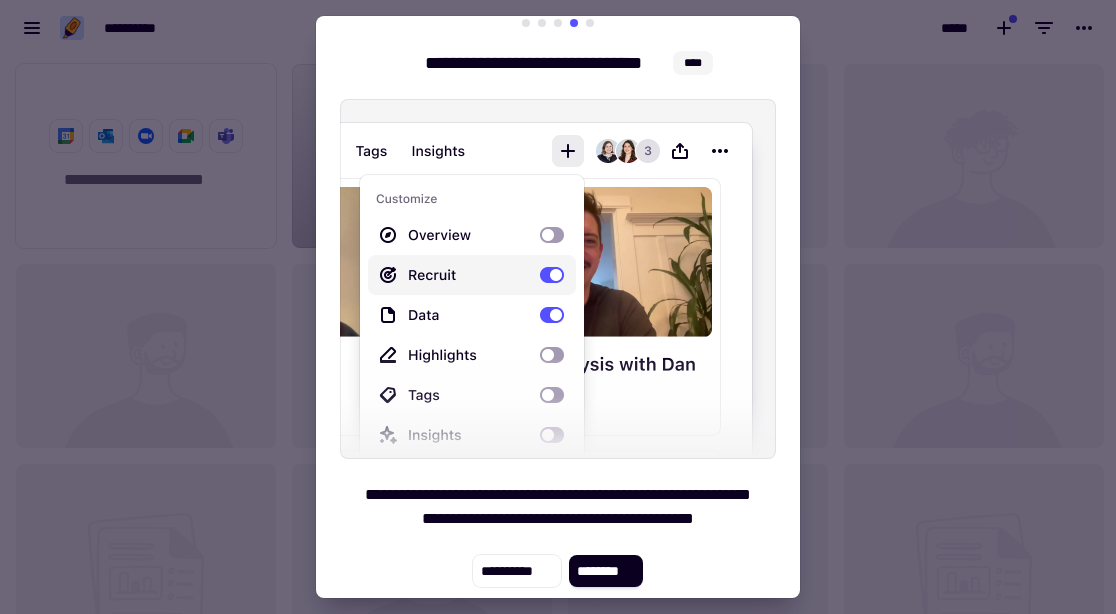 click at bounding box center [558, 307] 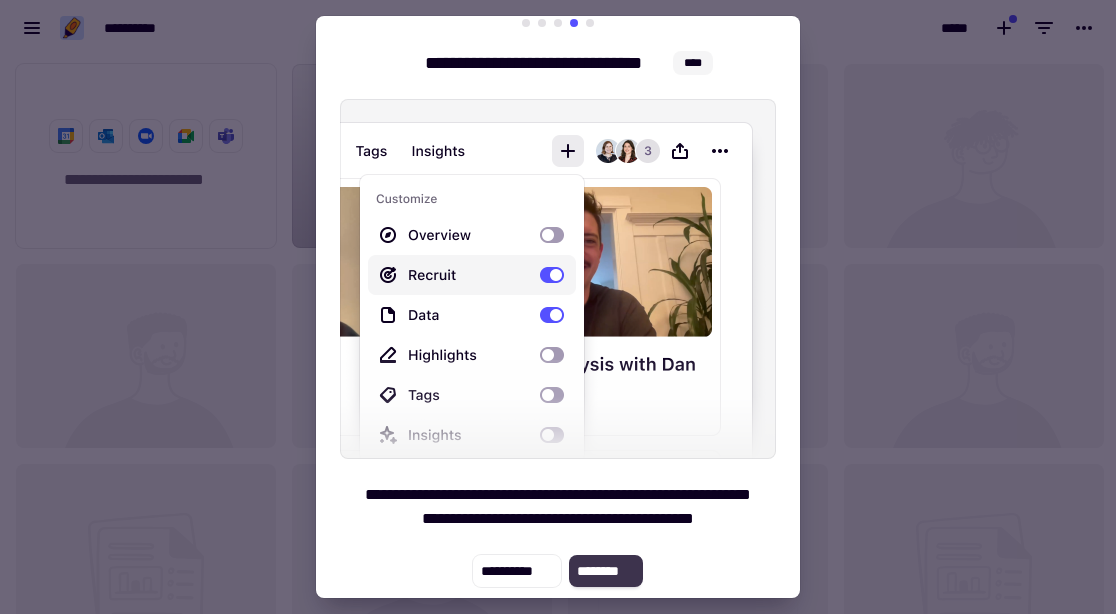 click on "********" 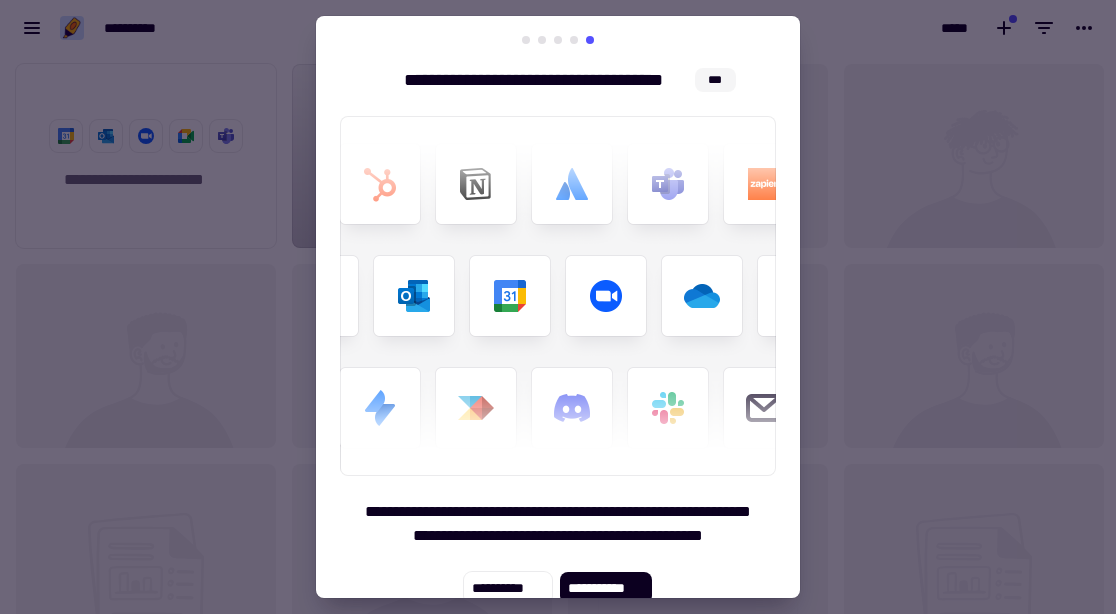 scroll, scrollTop: 0, scrollLeft: 0, axis: both 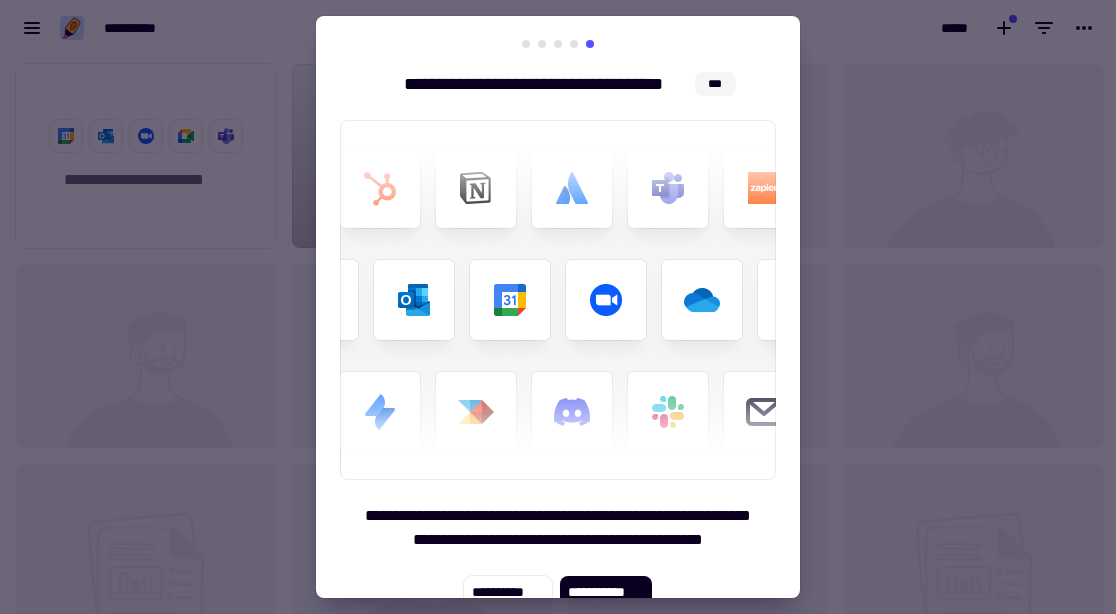 click at bounding box center [558, 307] 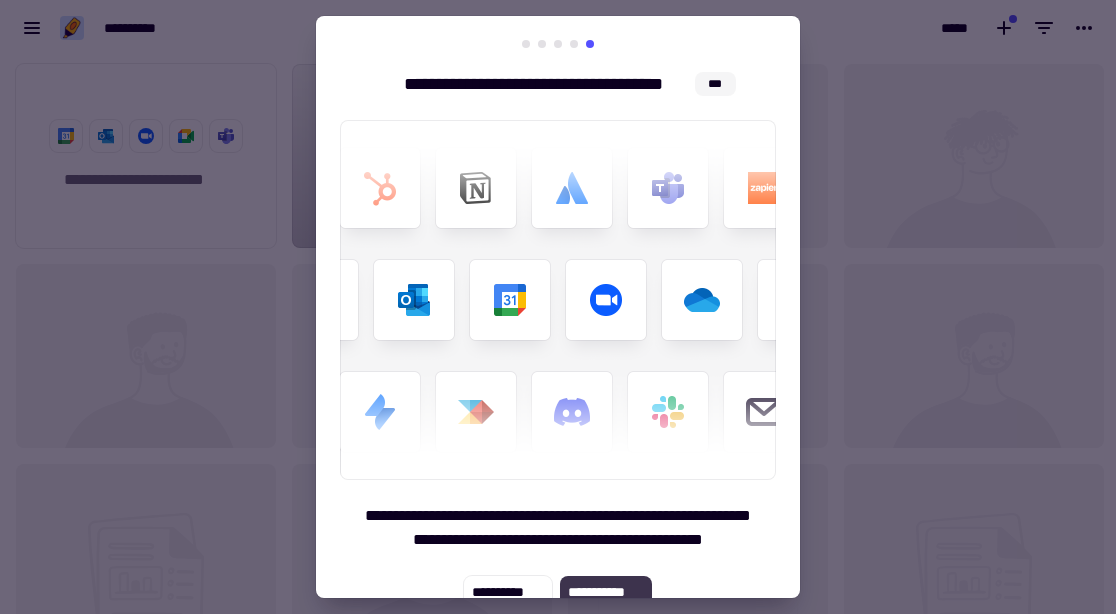 click on "**********" 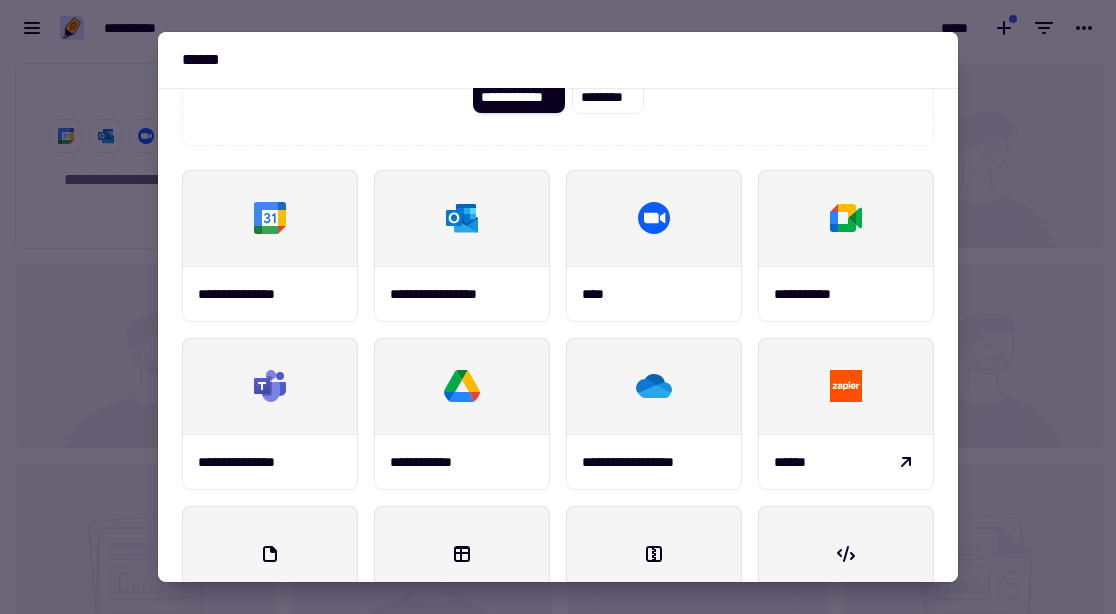 scroll, scrollTop: 284, scrollLeft: 0, axis: vertical 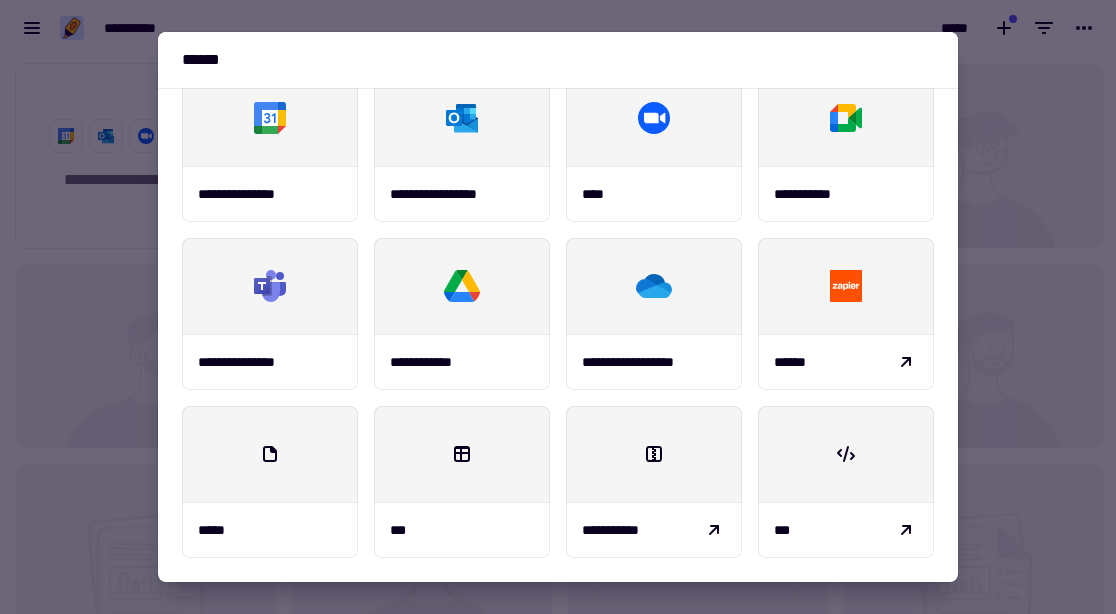 click at bounding box center (558, 307) 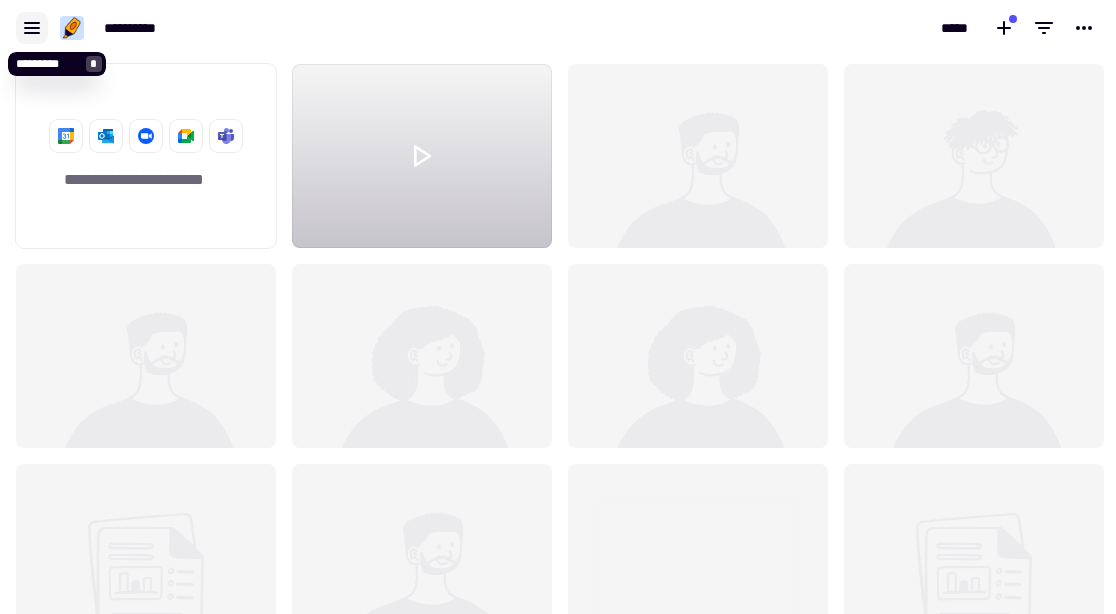 click 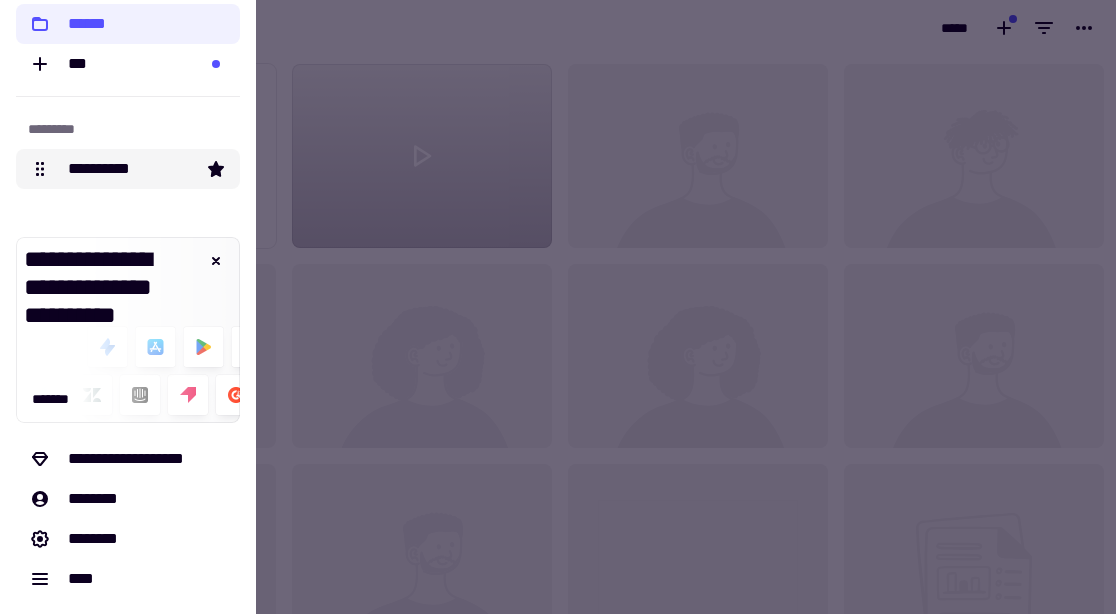 scroll, scrollTop: 133, scrollLeft: 0, axis: vertical 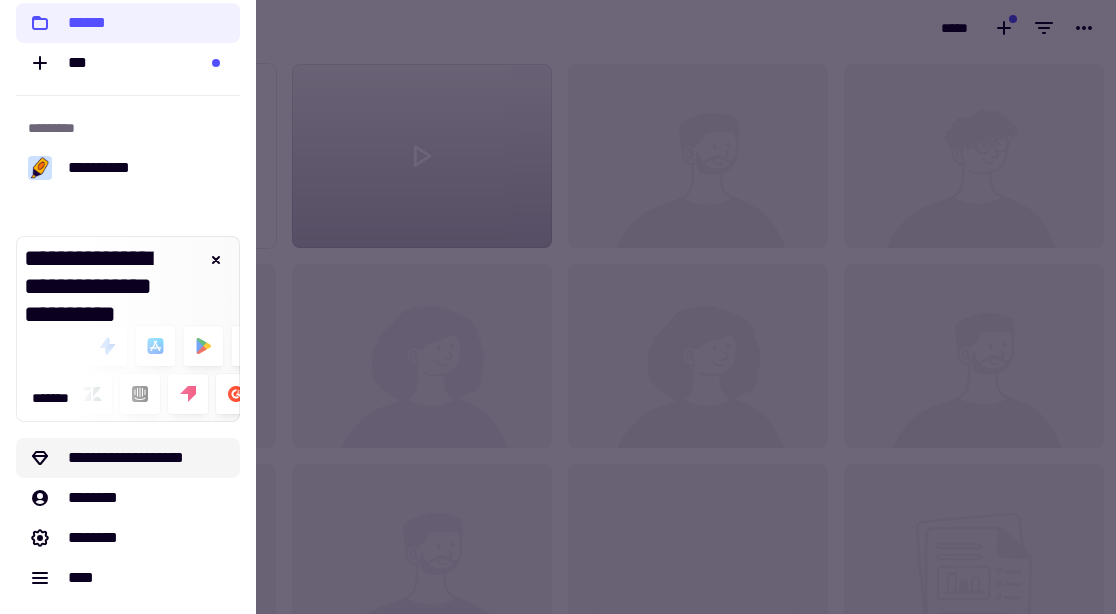 click on "**********" 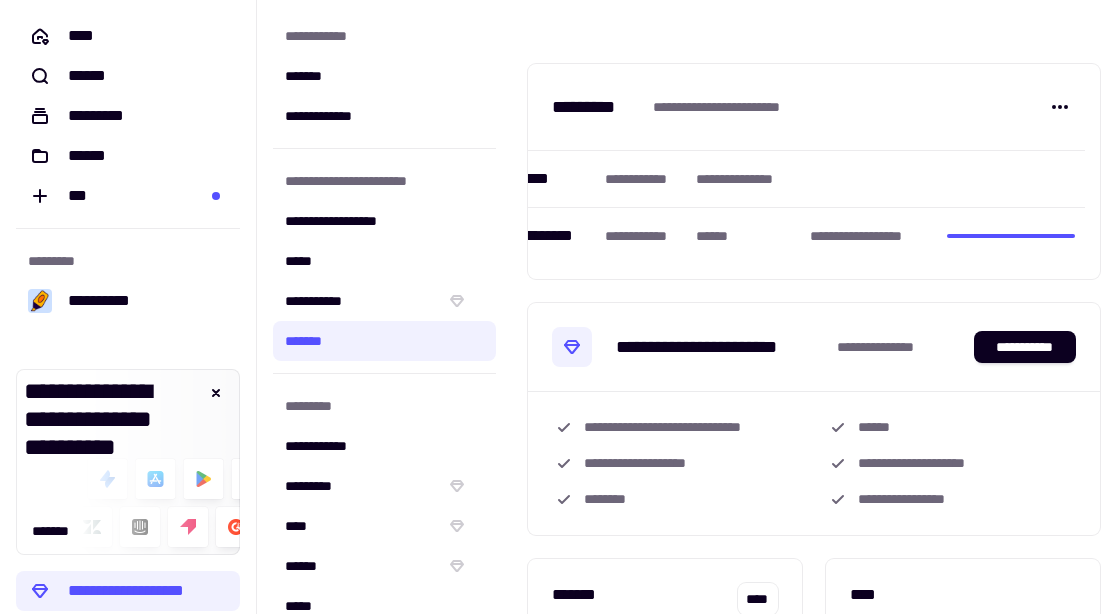 scroll, scrollTop: 0, scrollLeft: 0, axis: both 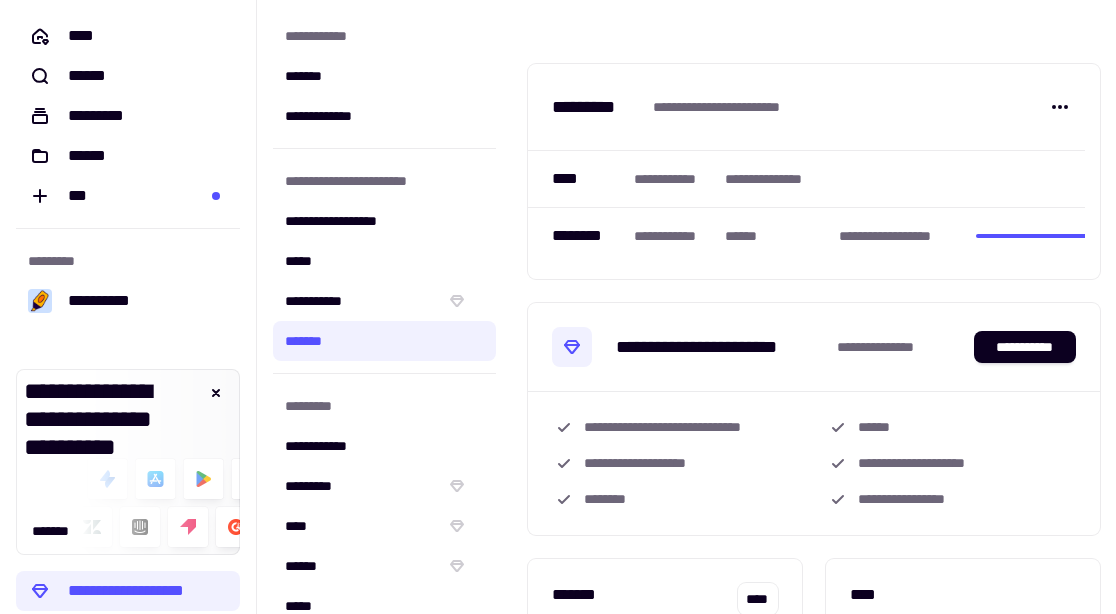 click on "**********" at bounding box center [724, 107] 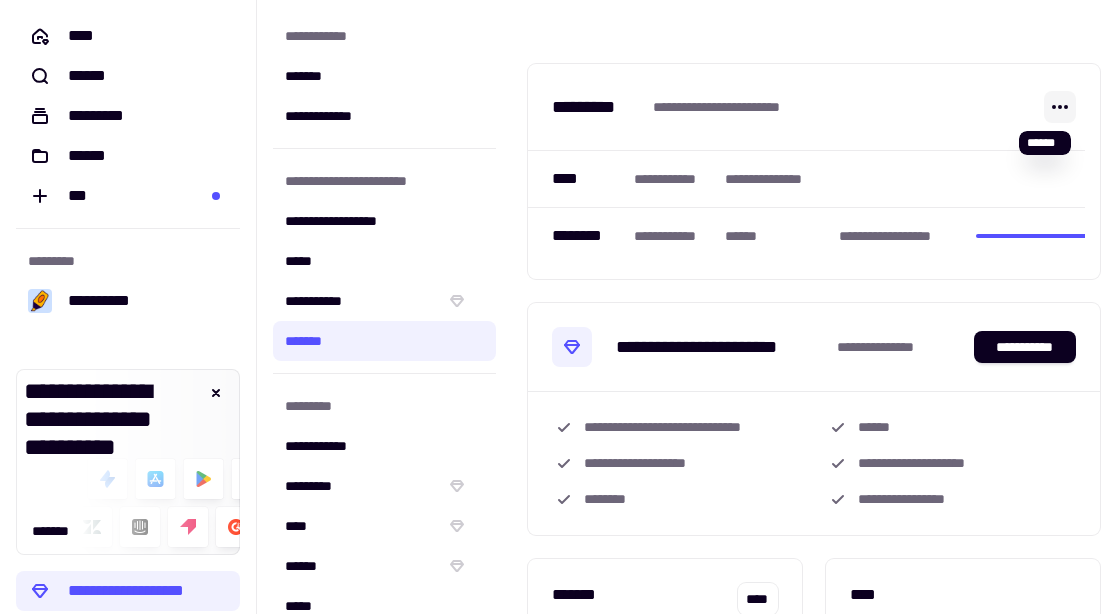 click 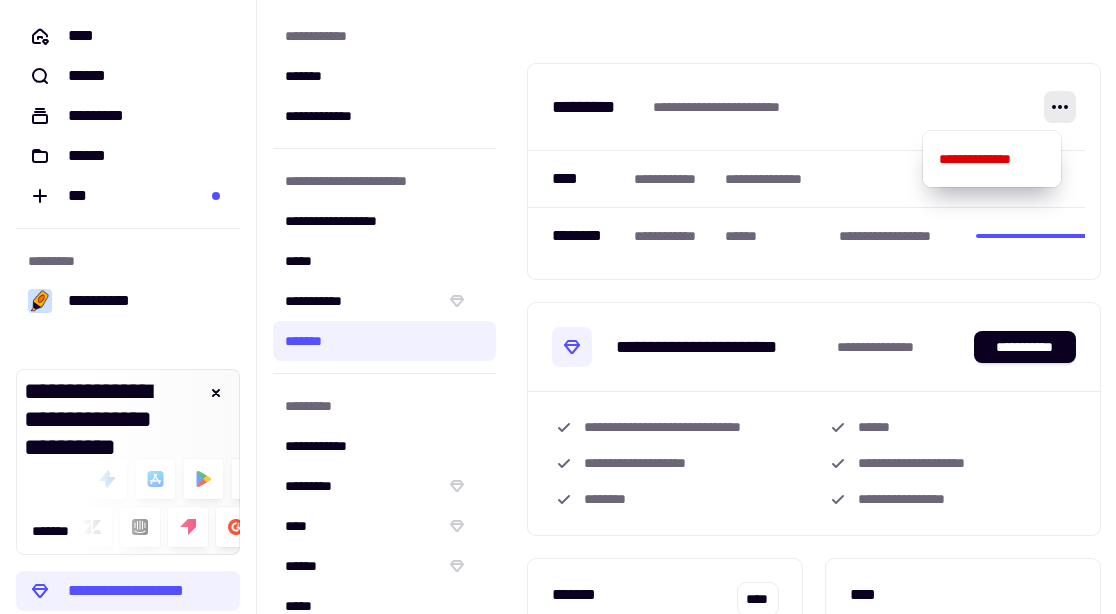 click on "**********" at bounding box center (814, 107) 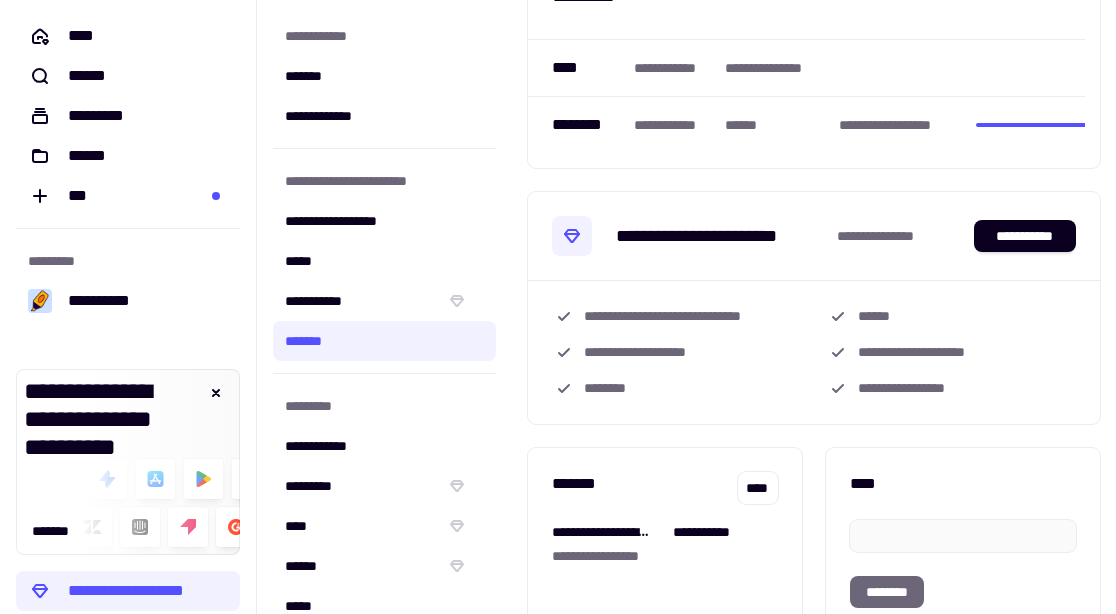 scroll, scrollTop: 0, scrollLeft: 0, axis: both 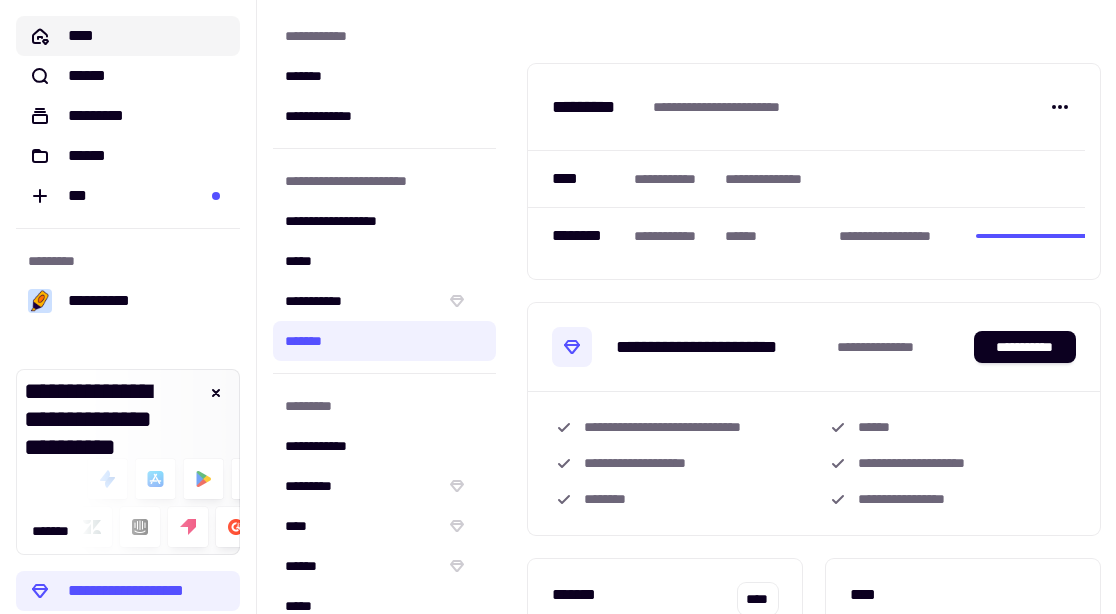 click on "****" 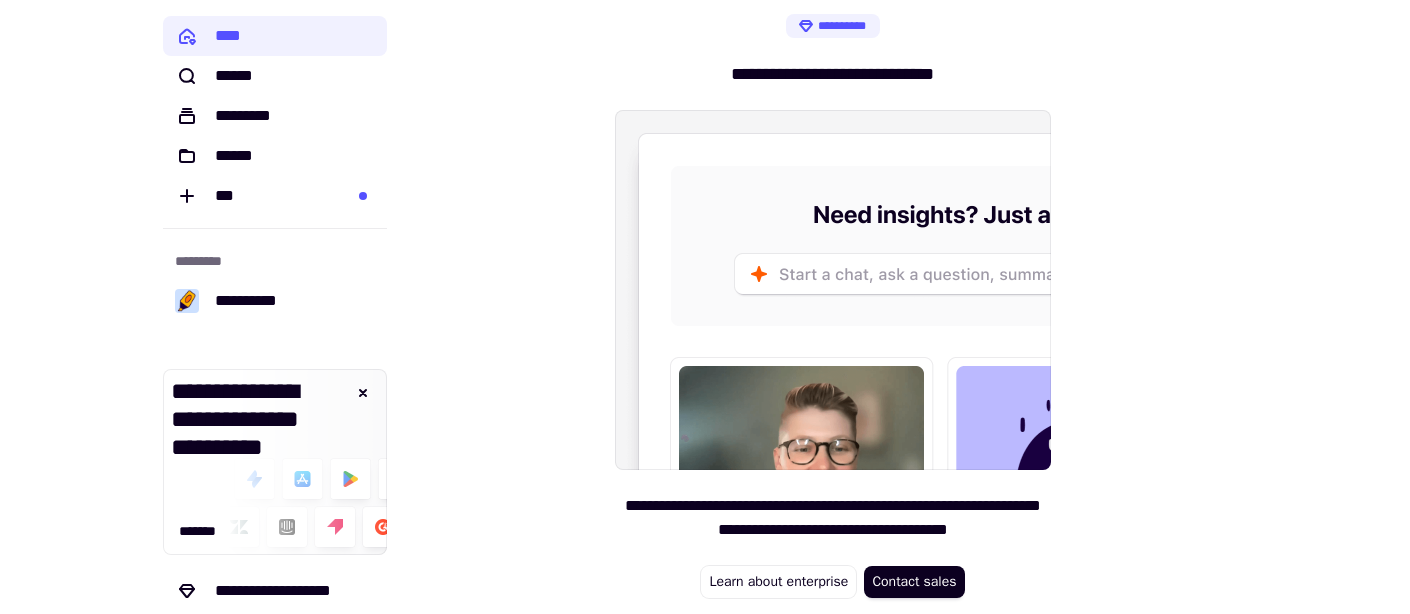 scroll, scrollTop: 0, scrollLeft: 0, axis: both 